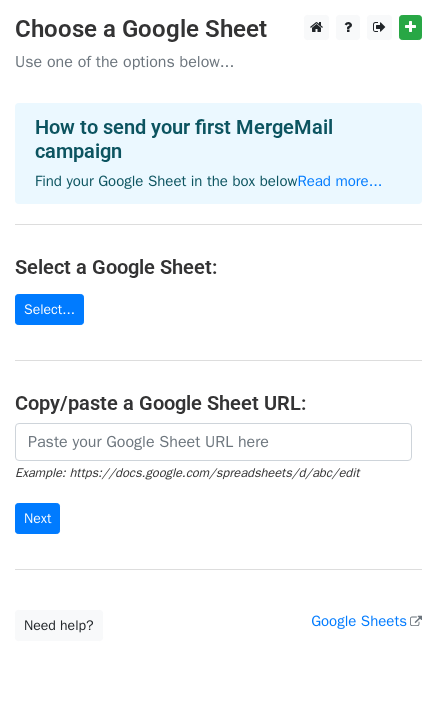 scroll, scrollTop: 0, scrollLeft: 0, axis: both 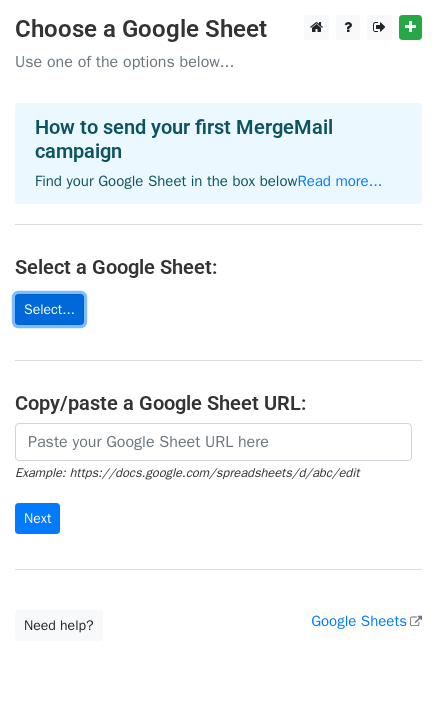 click on "Select..." at bounding box center (49, 309) 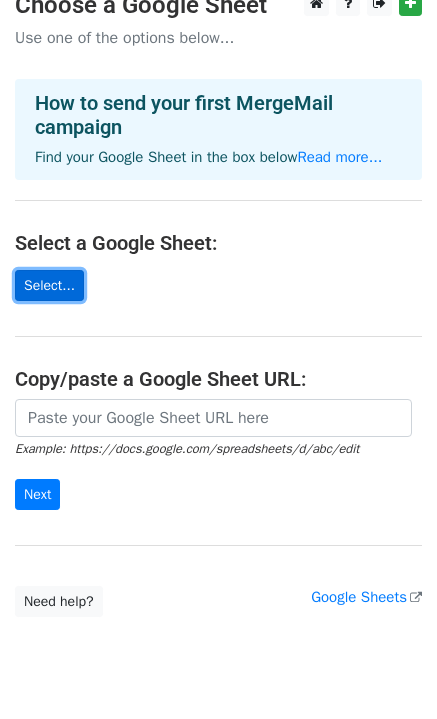 scroll, scrollTop: 80, scrollLeft: 0, axis: vertical 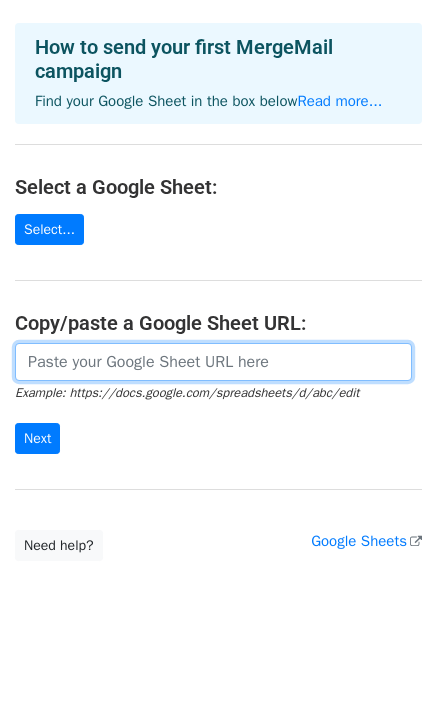 click at bounding box center [213, 362] 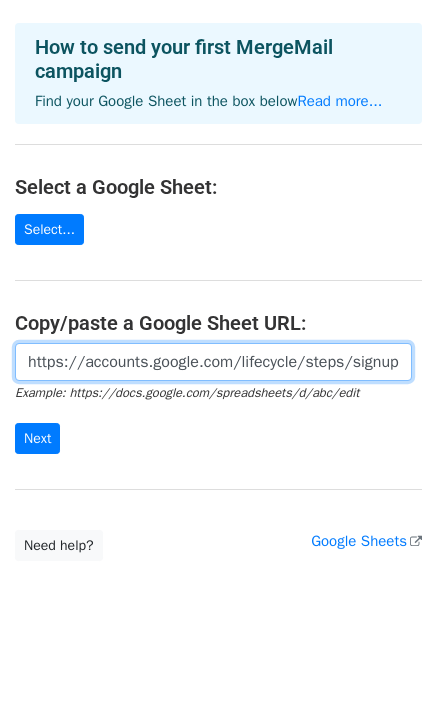 scroll, scrollTop: 0, scrollLeft: 2148, axis: horizontal 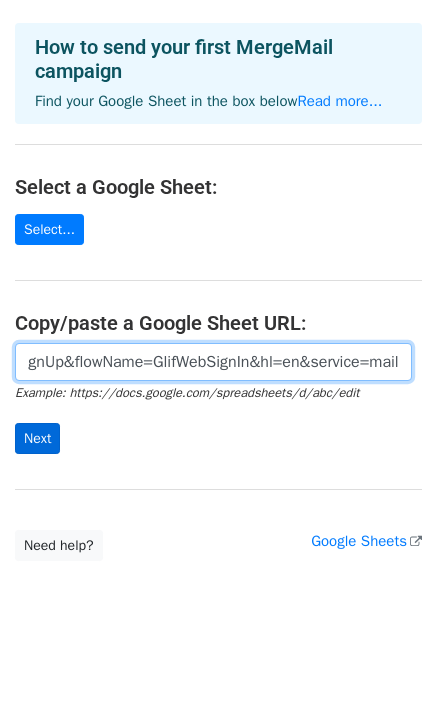 type on "https://accounts.google.com/lifecycle/steps/signup/mophoneverification/initial?TL=ALgCv6w6UjiVw5ufjdJByO7qTOTv6gaQR0WdUIaN9PlxKOkZkJjTwDm7X_8oK3iG&authuser=0&continue=https%3A%2F%2Fmail.google.com%2Fmail&dsh=S-98956711%3A1754483880257922&ec=GAlAFw&flowEntry=SignUp&flowName=GlifWebSignIn&hl=en&service=mail" 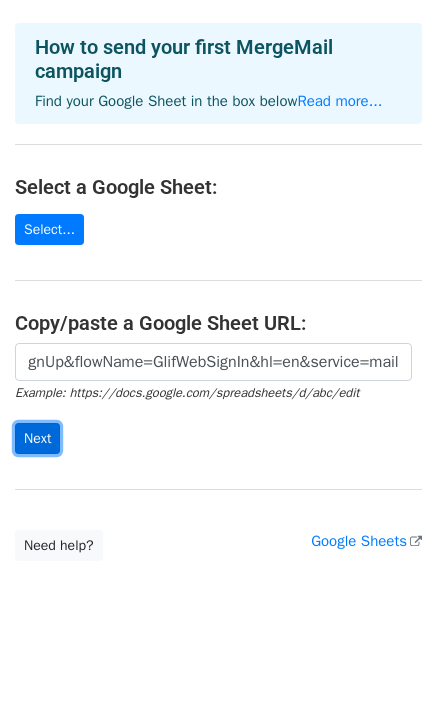 scroll, scrollTop: 0, scrollLeft: 0, axis: both 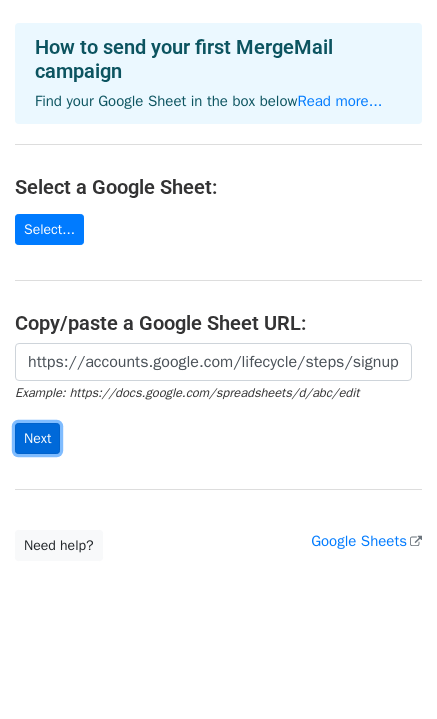 click on "Next" at bounding box center [37, 438] 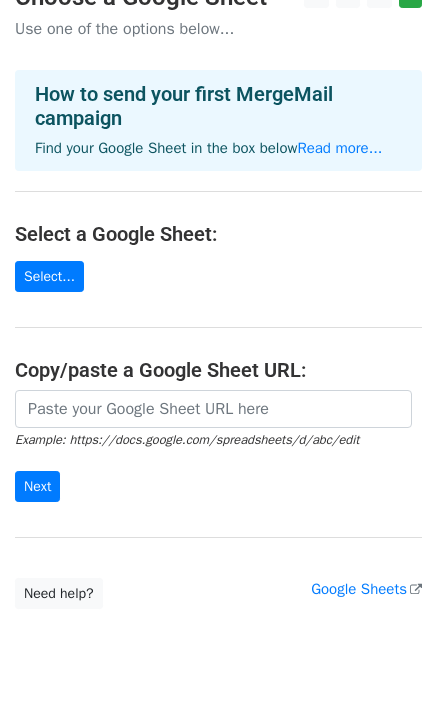 scroll, scrollTop: 0, scrollLeft: 0, axis: both 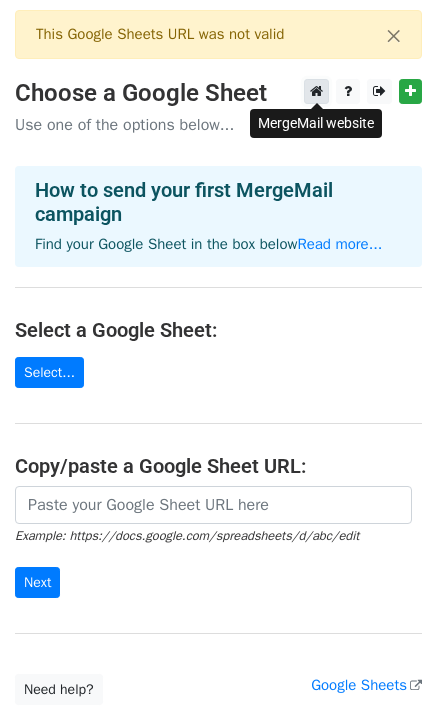 click at bounding box center (316, 91) 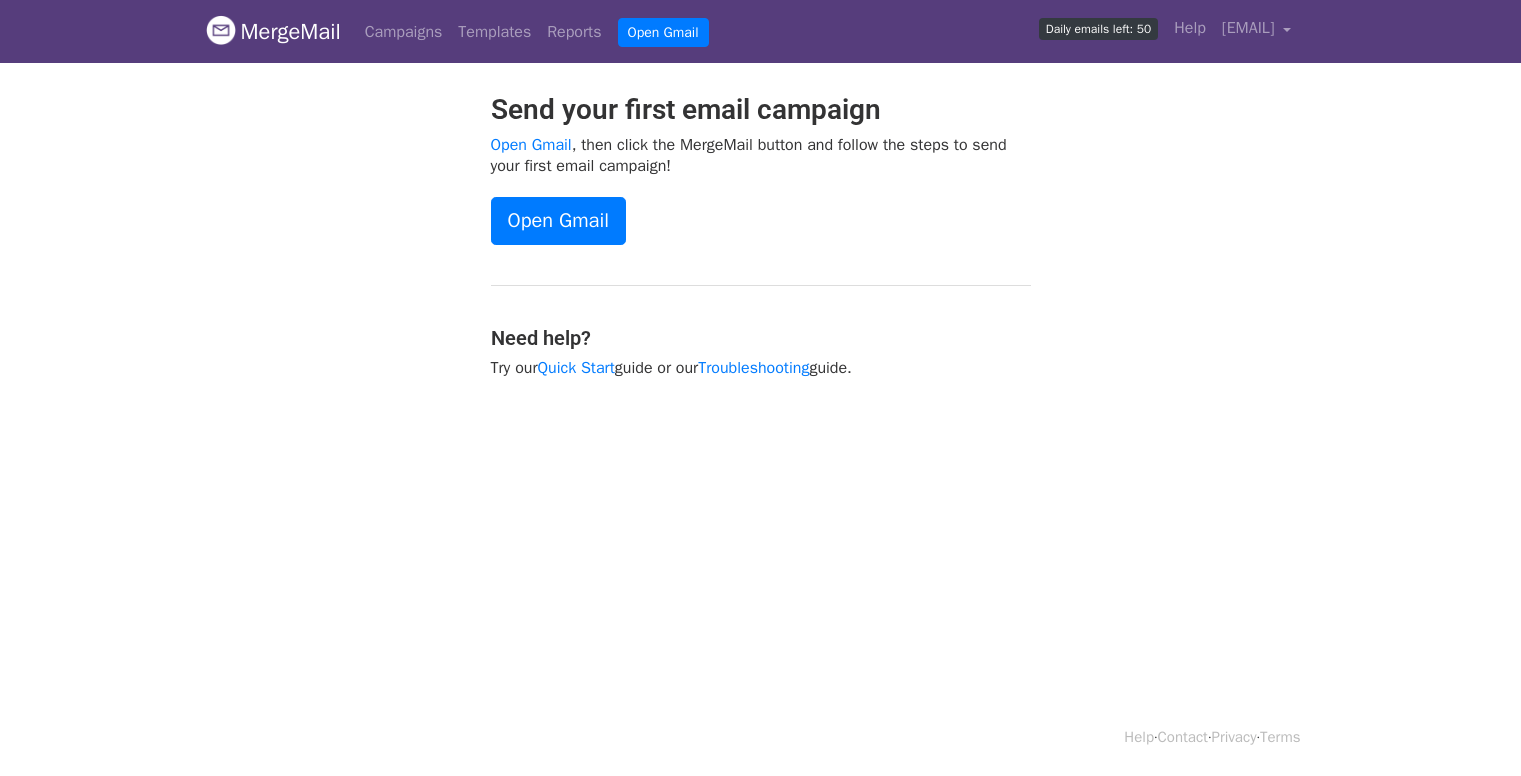 scroll, scrollTop: 0, scrollLeft: 0, axis: both 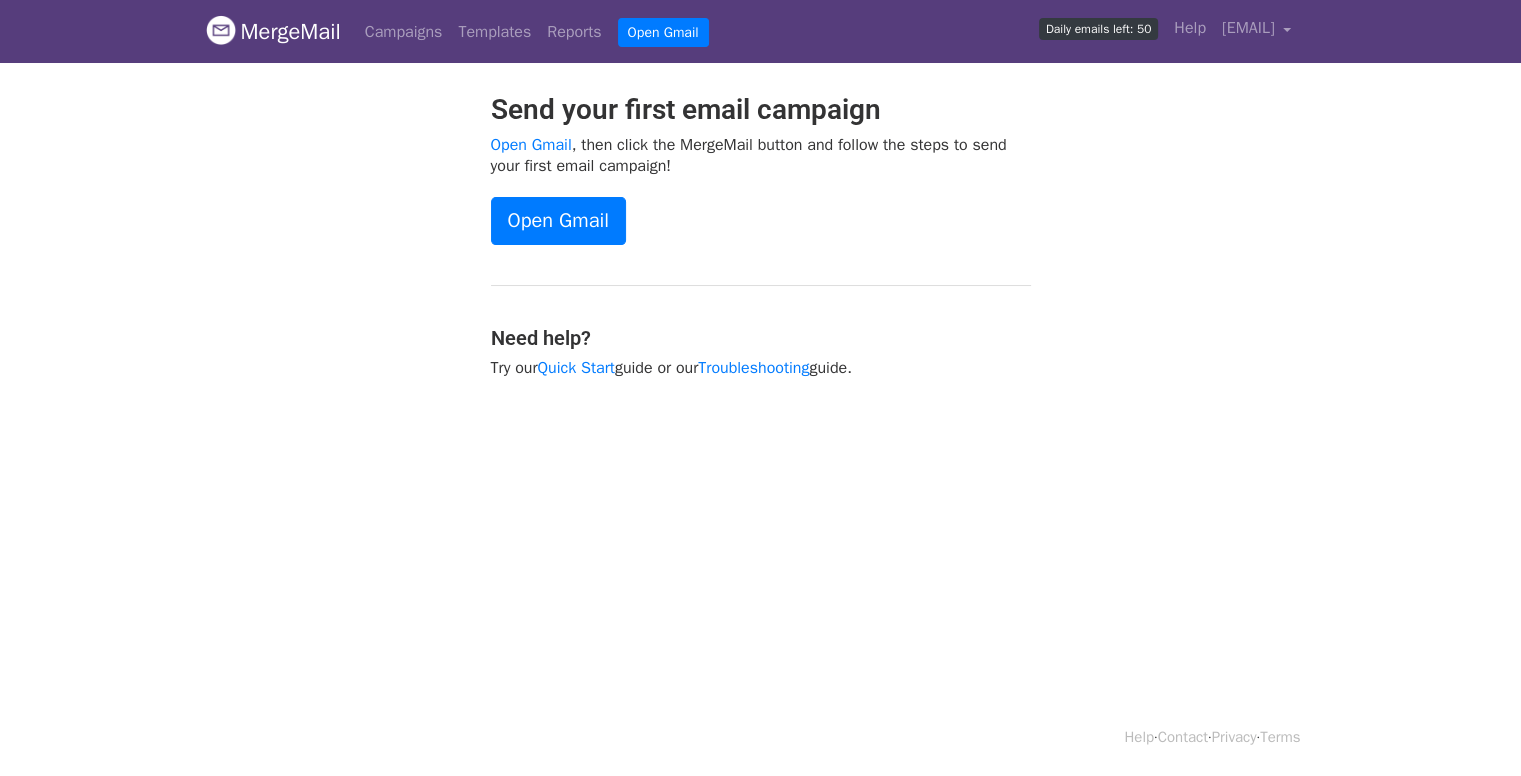 click on "MergeMail" at bounding box center (273, 32) 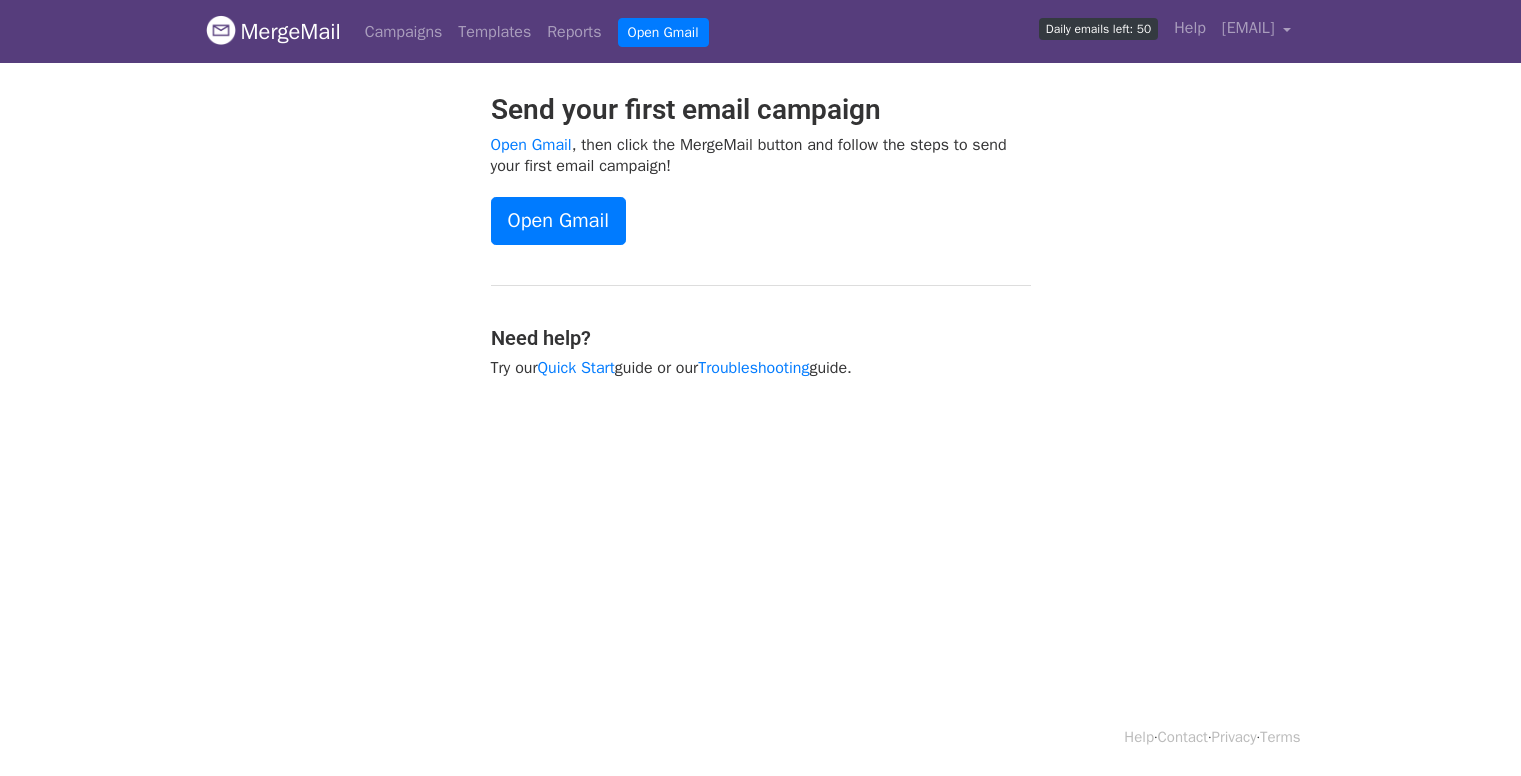 scroll, scrollTop: 0, scrollLeft: 0, axis: both 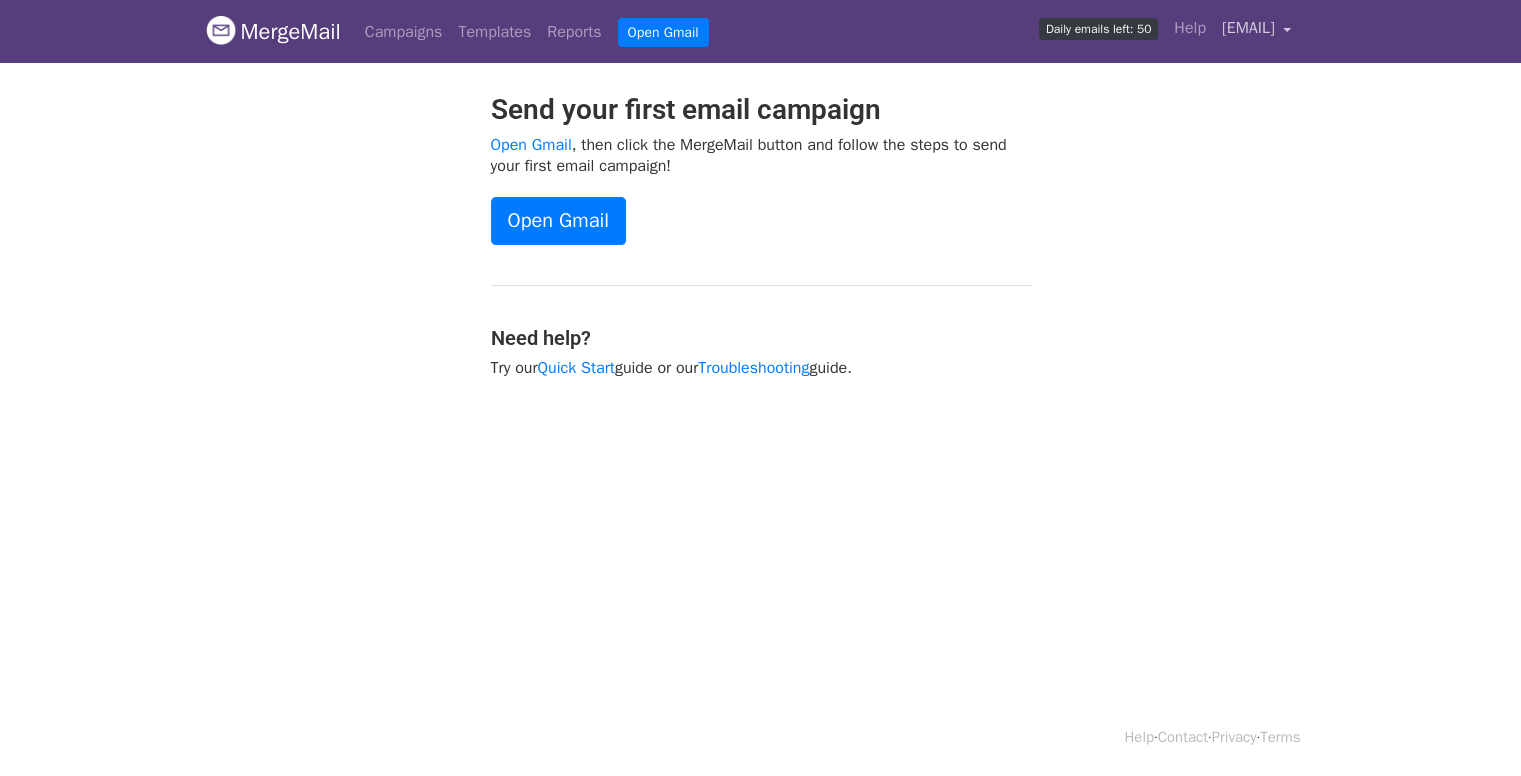 click on "[EMAIL]" at bounding box center [1248, 28] 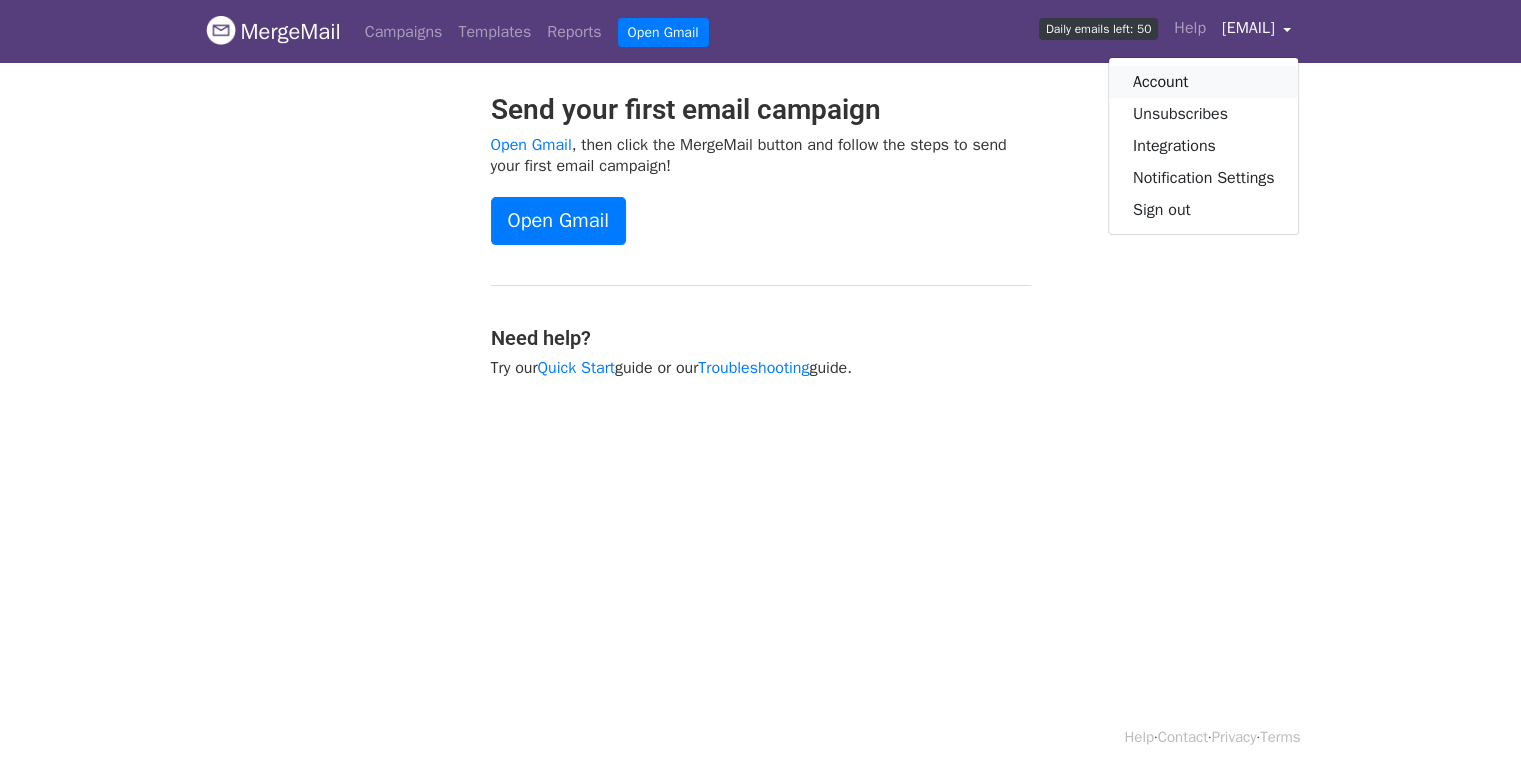 click on "Account" at bounding box center (1204, 82) 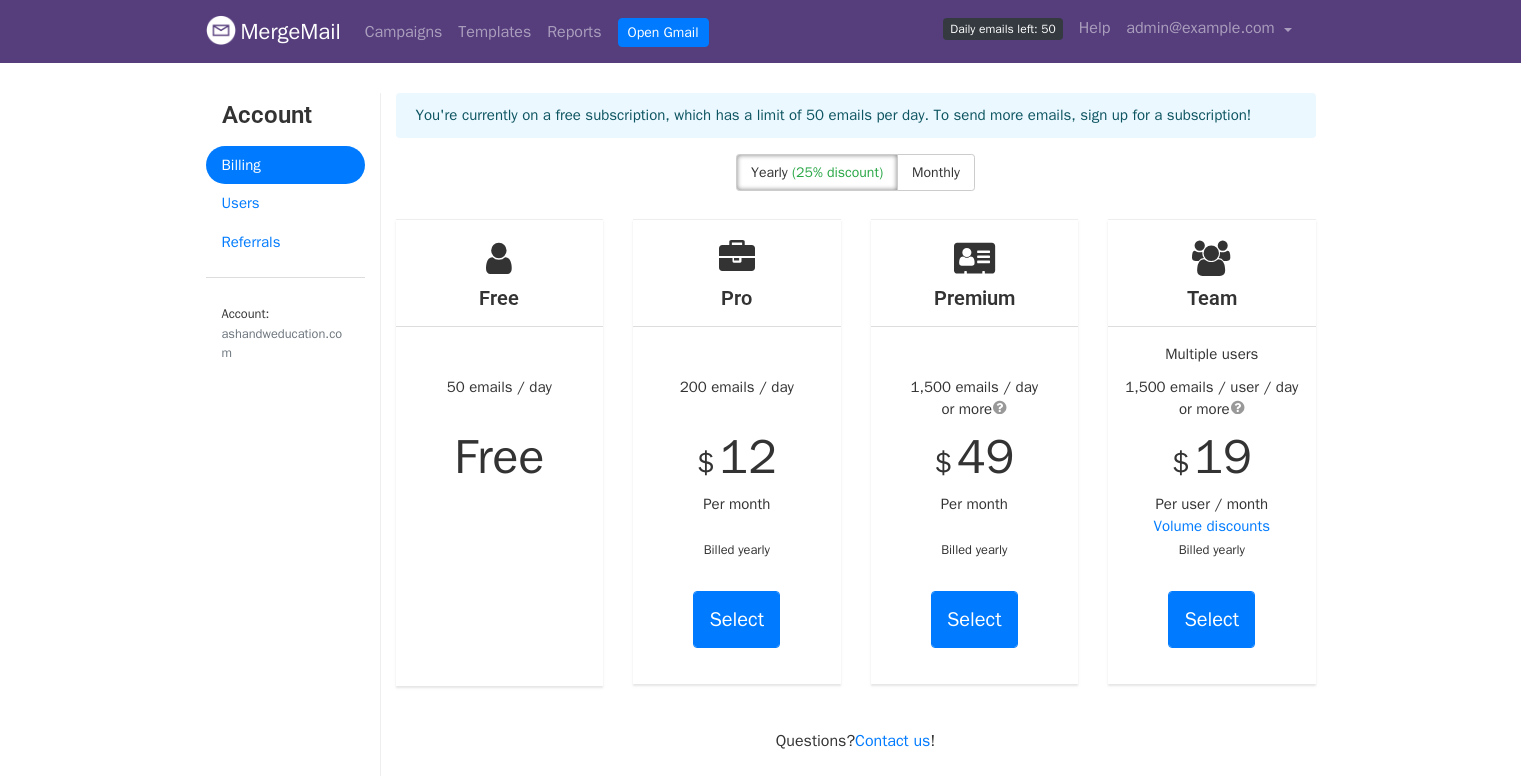 scroll, scrollTop: 0, scrollLeft: 0, axis: both 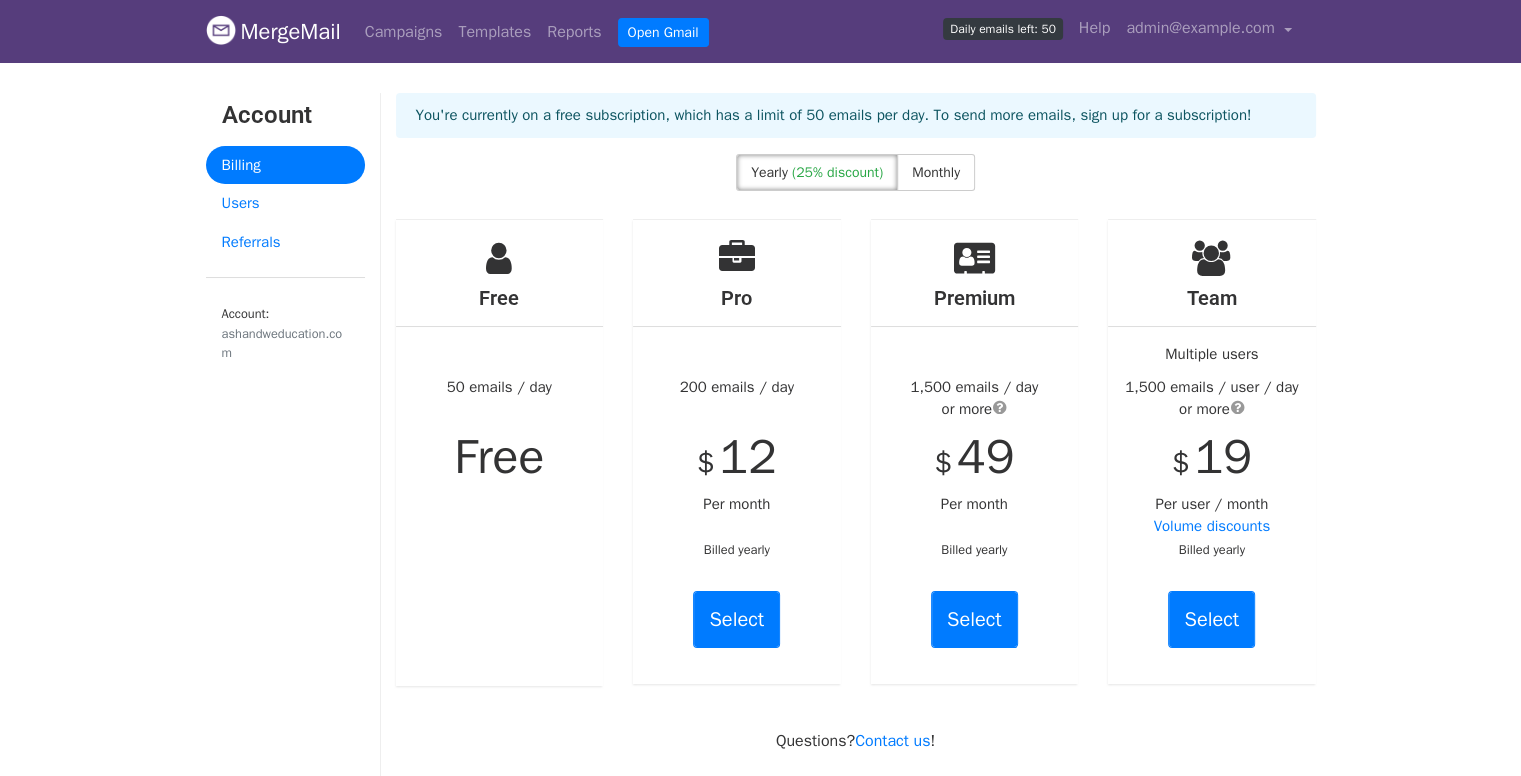 click at bounding box center (499, 258) 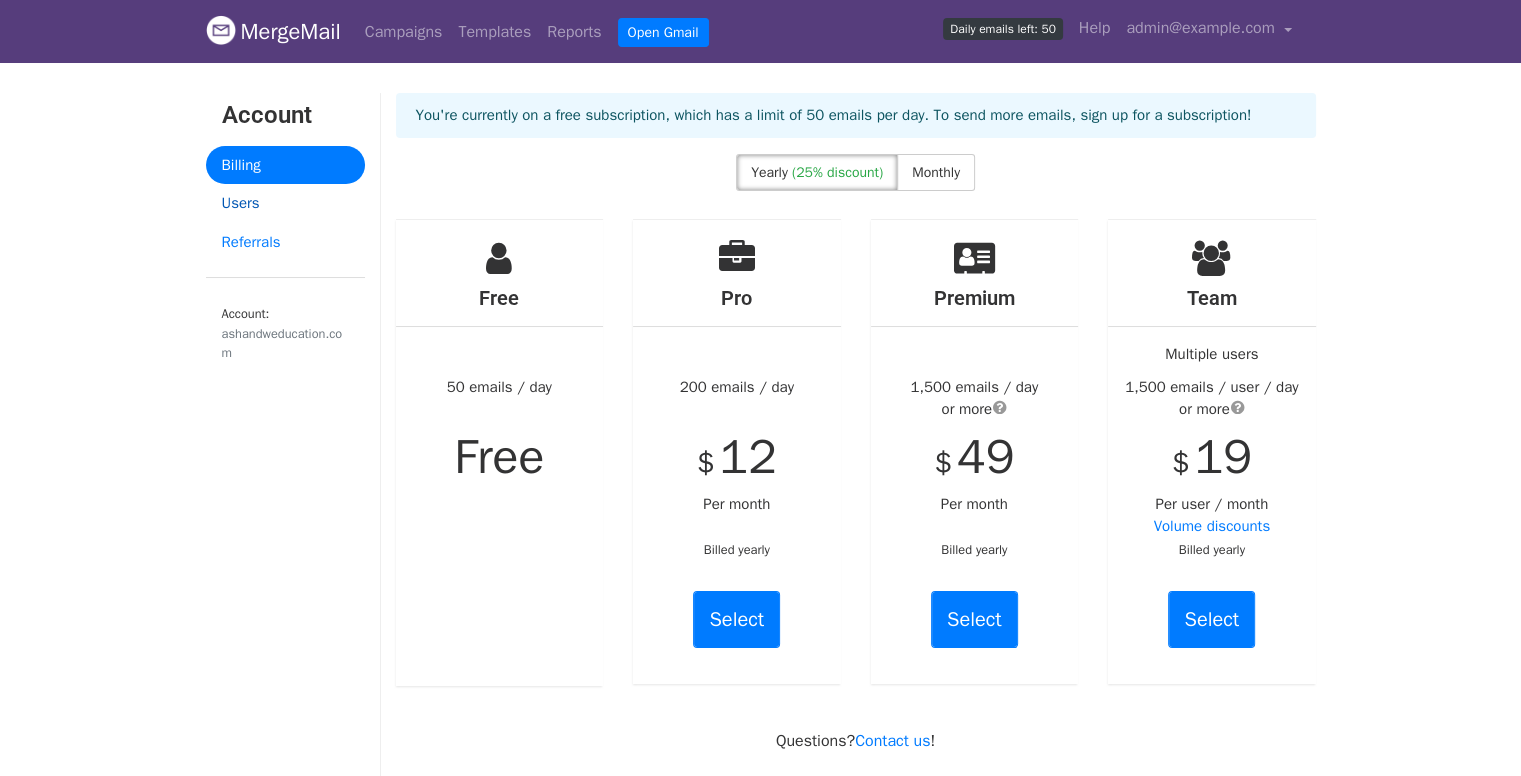 click on "Users" at bounding box center (285, 203) 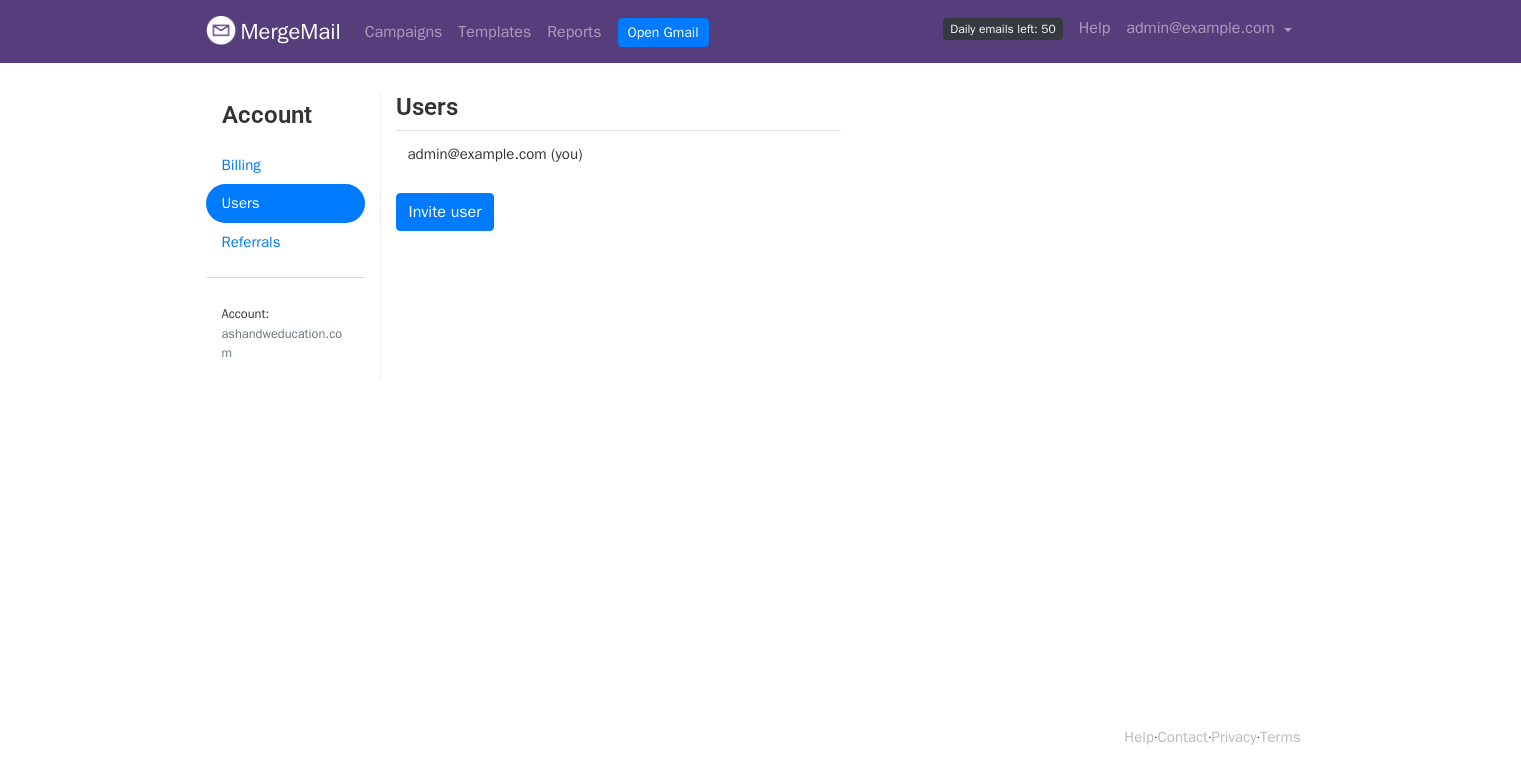scroll, scrollTop: 0, scrollLeft: 0, axis: both 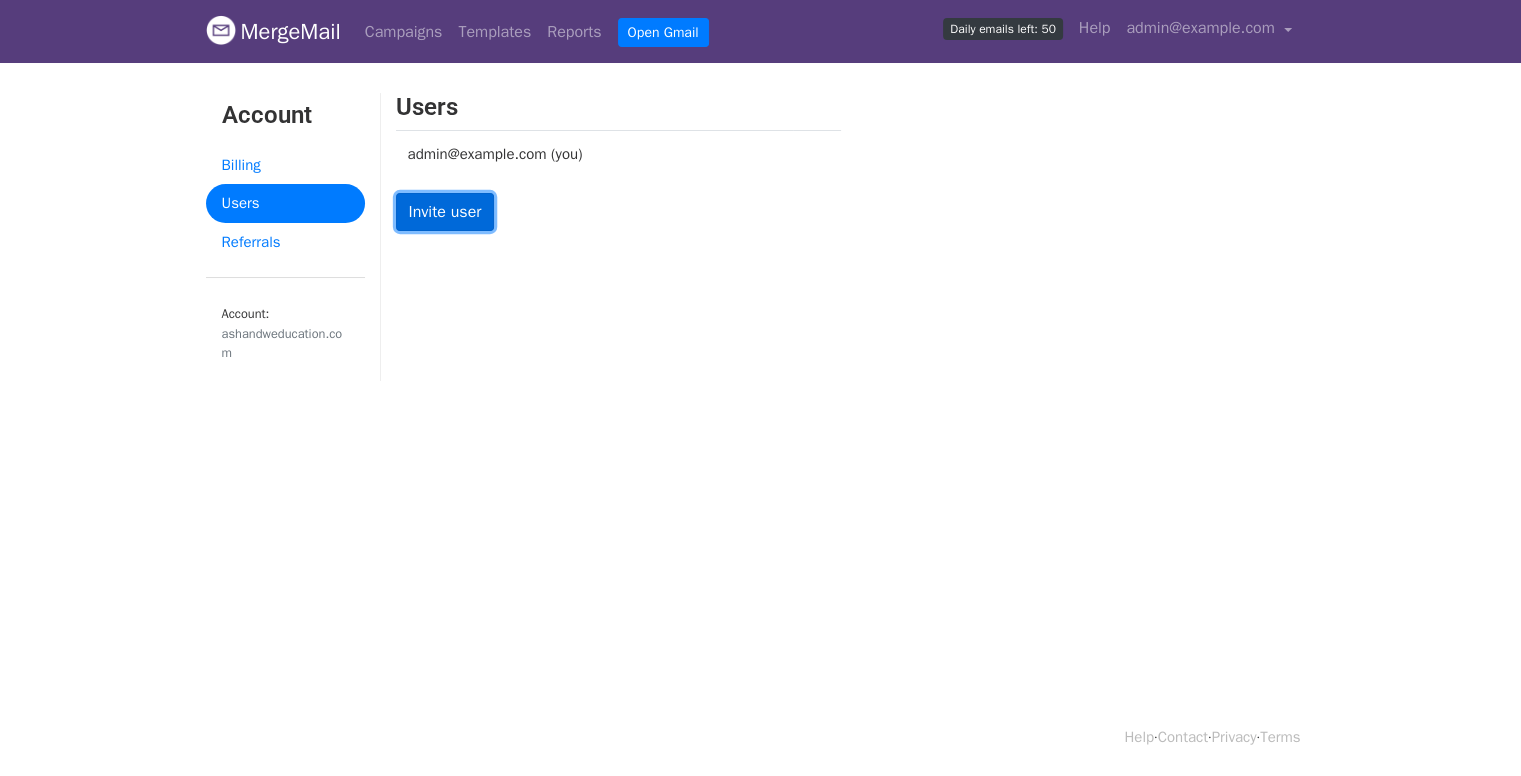 click on "Invite user" at bounding box center (445, 212) 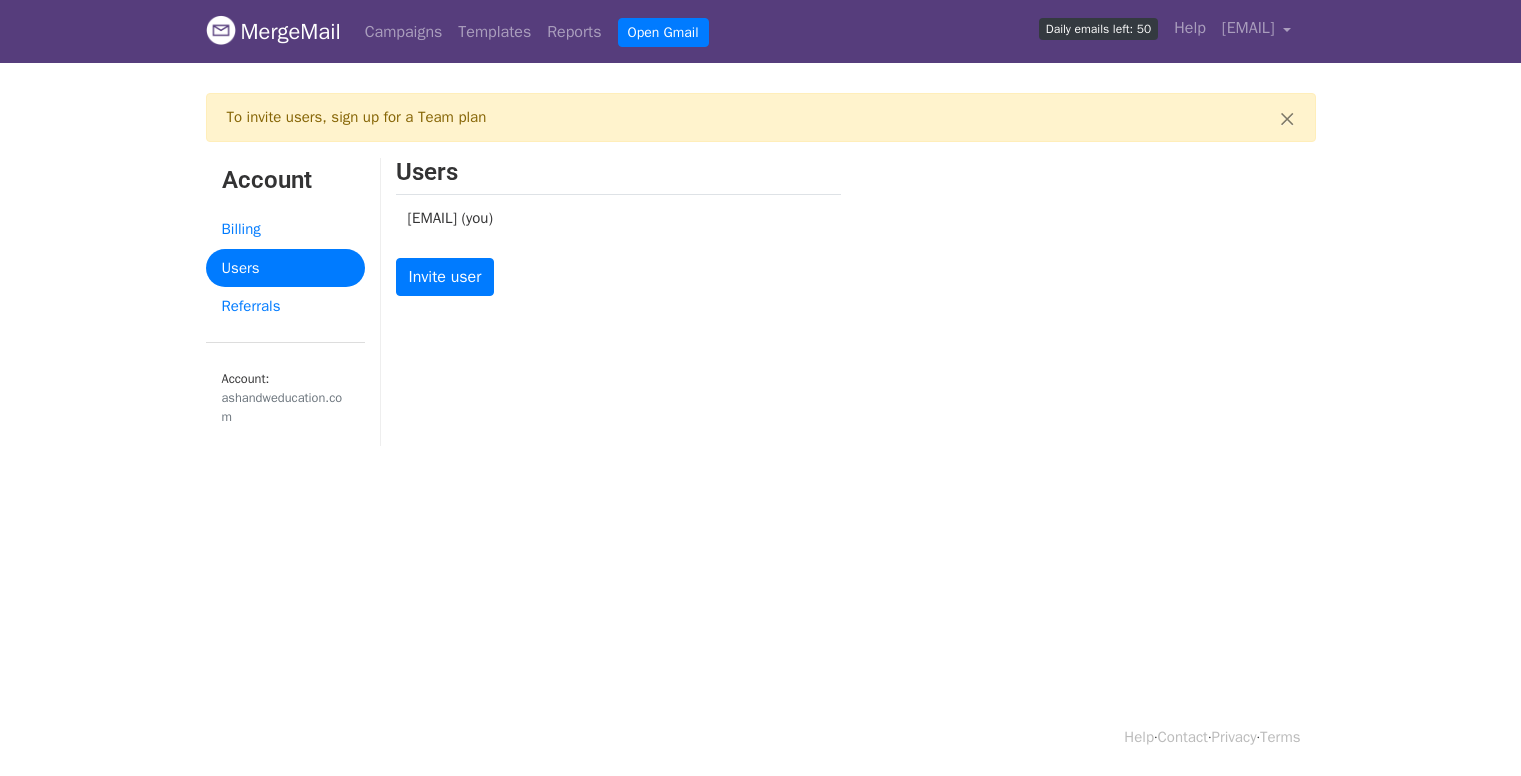 scroll, scrollTop: 0, scrollLeft: 0, axis: both 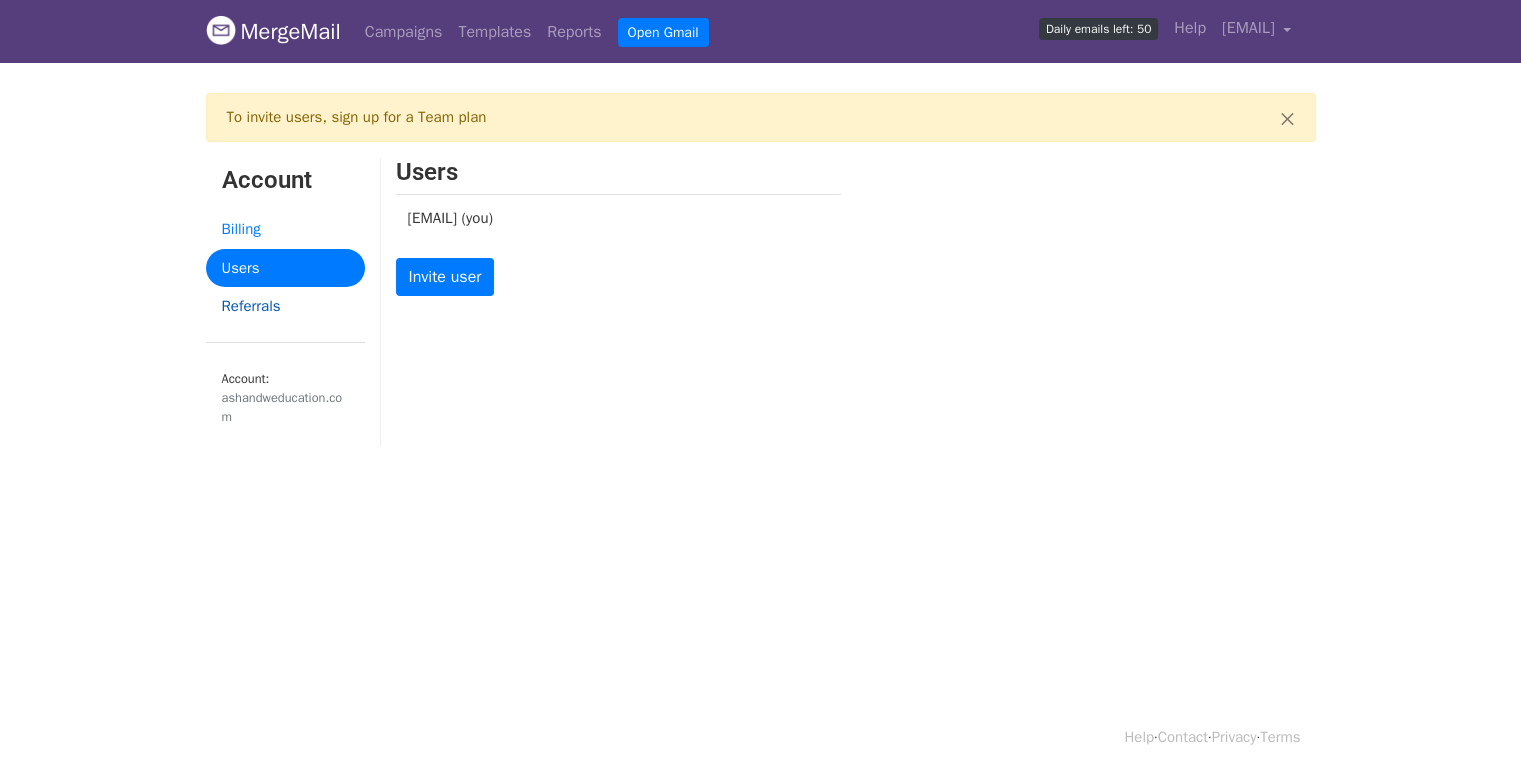 click on "Referrals" at bounding box center [285, 306] 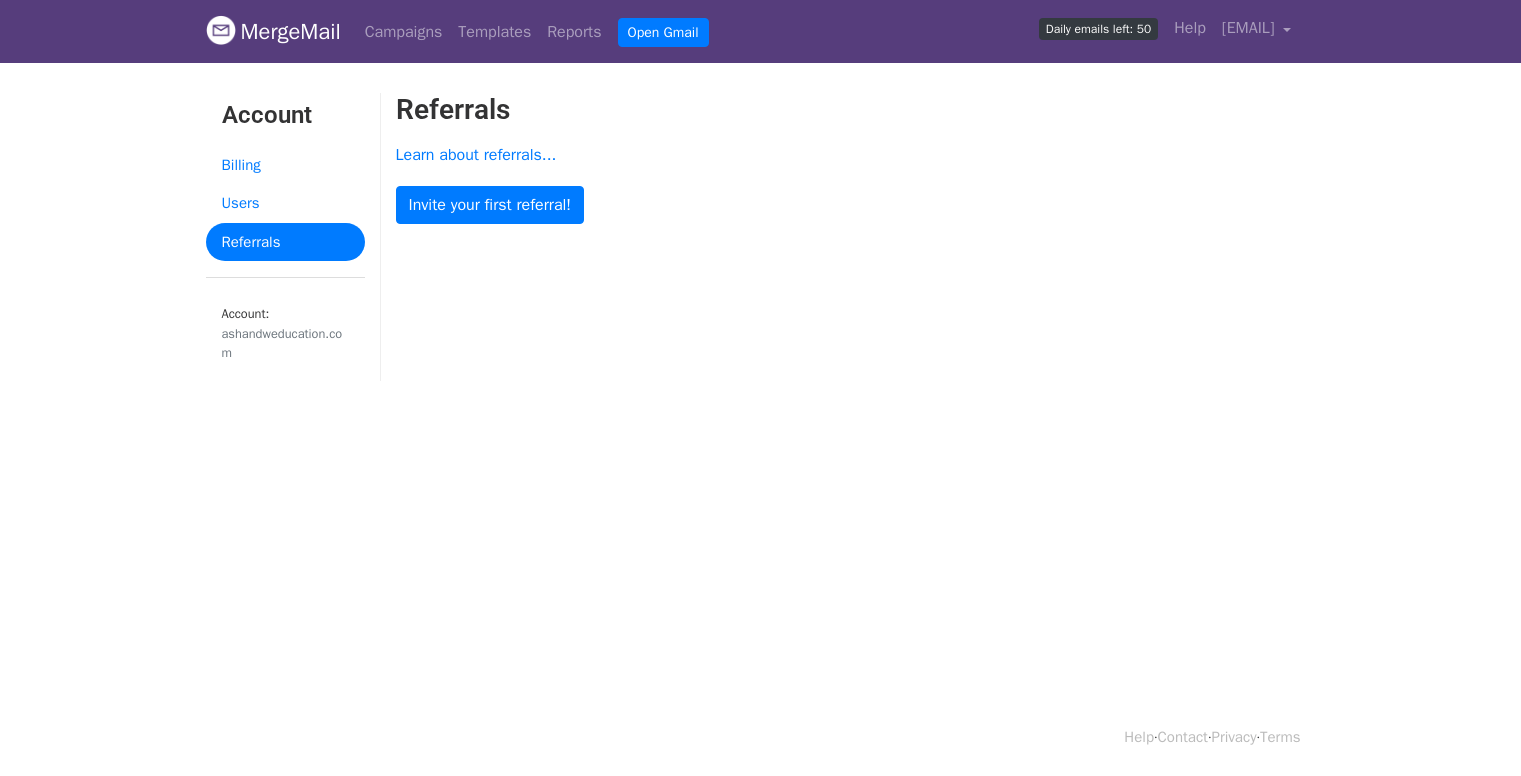 scroll, scrollTop: 0, scrollLeft: 0, axis: both 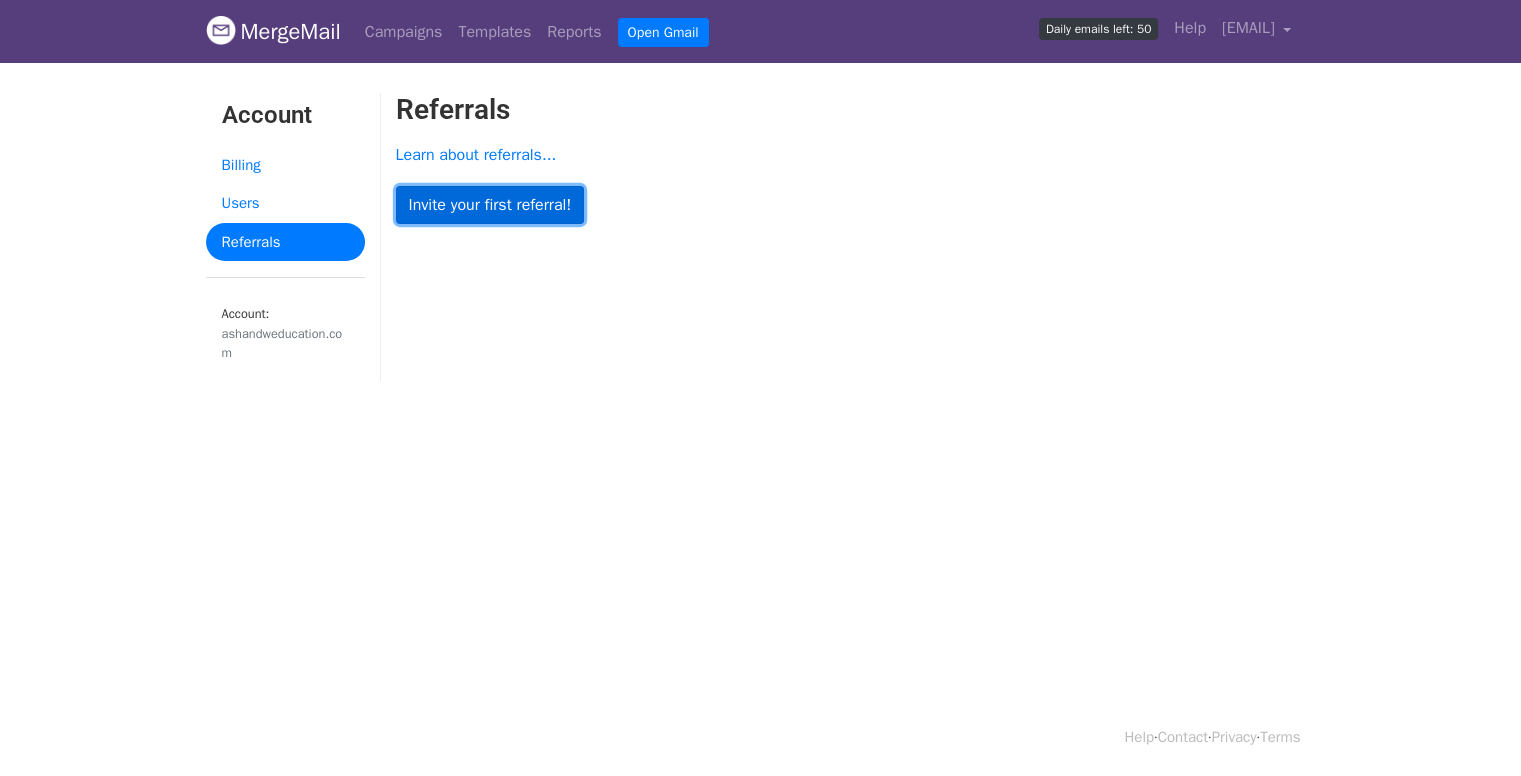 click on "Invite your first referral!" at bounding box center [490, 205] 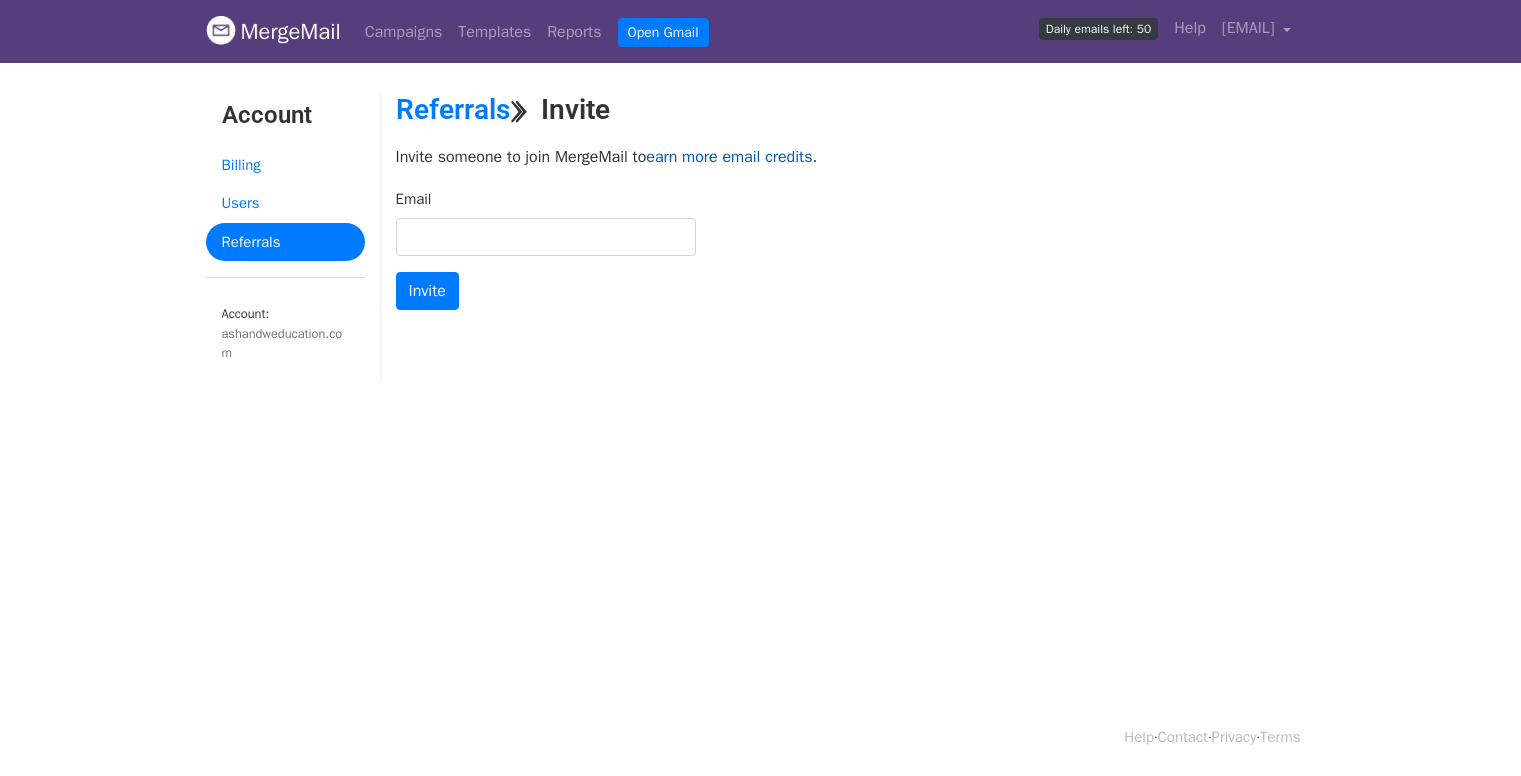 scroll, scrollTop: 0, scrollLeft: 0, axis: both 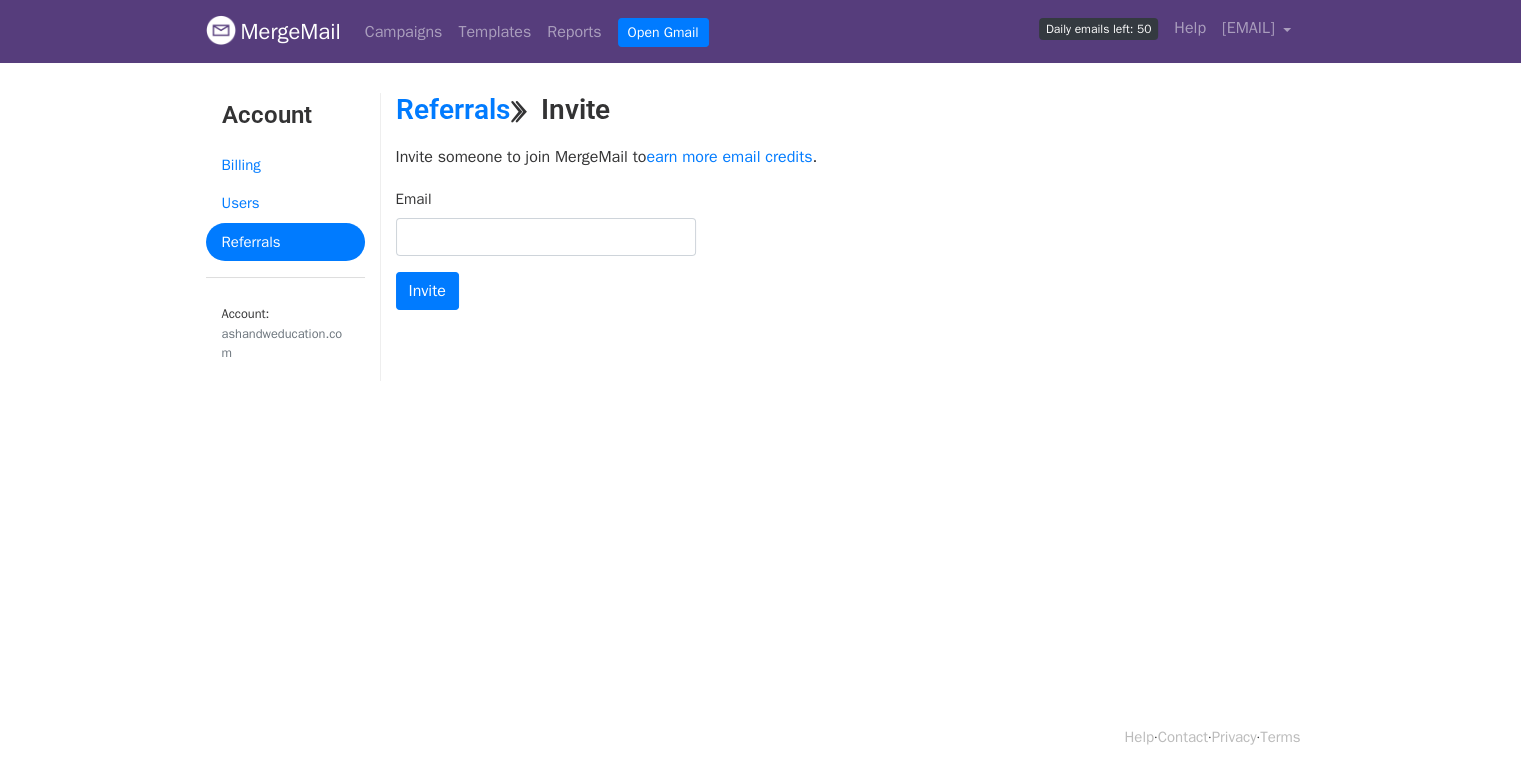 click on "Email" at bounding box center [546, 237] 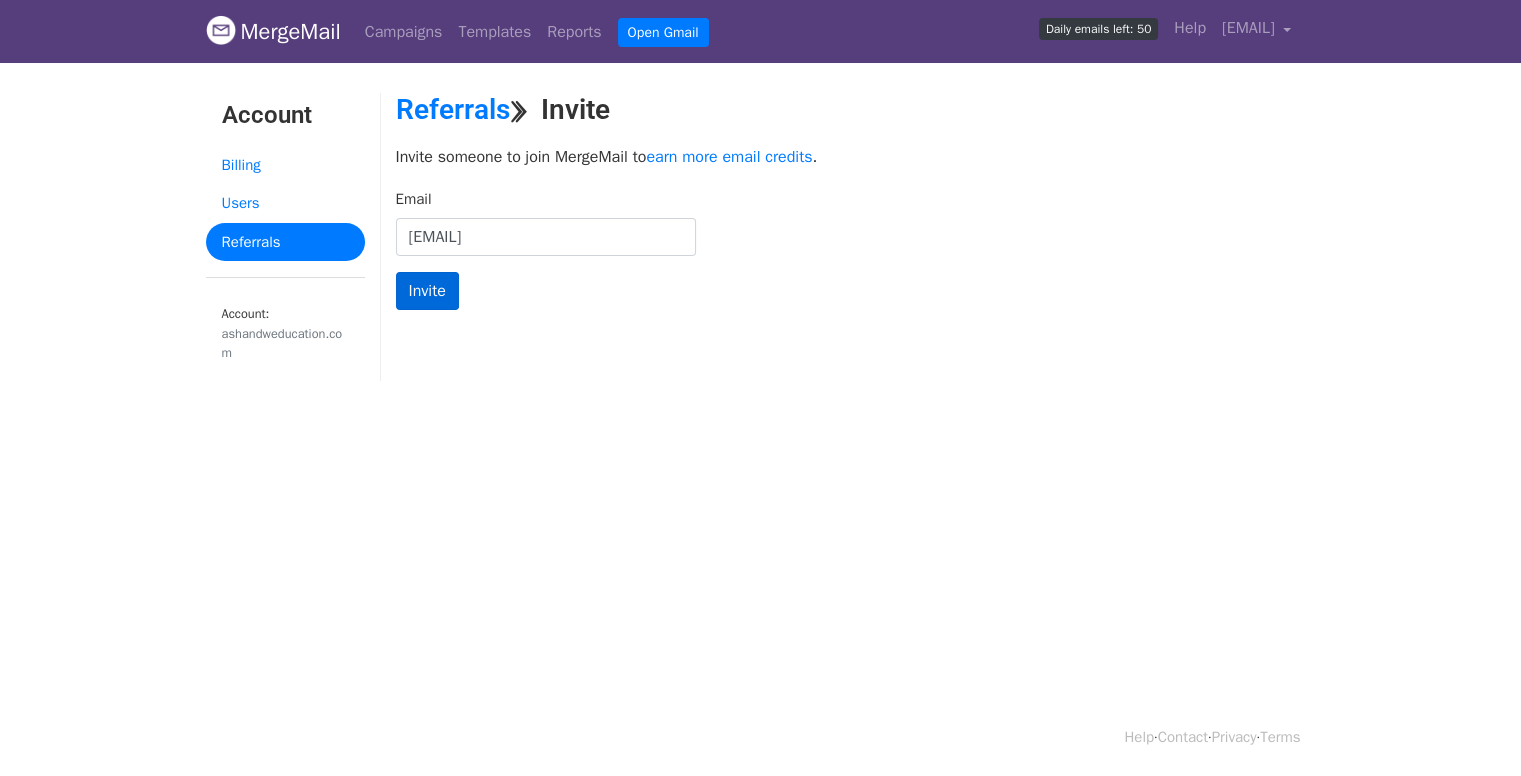 type on "mohammadirfan26112003@gmail.com" 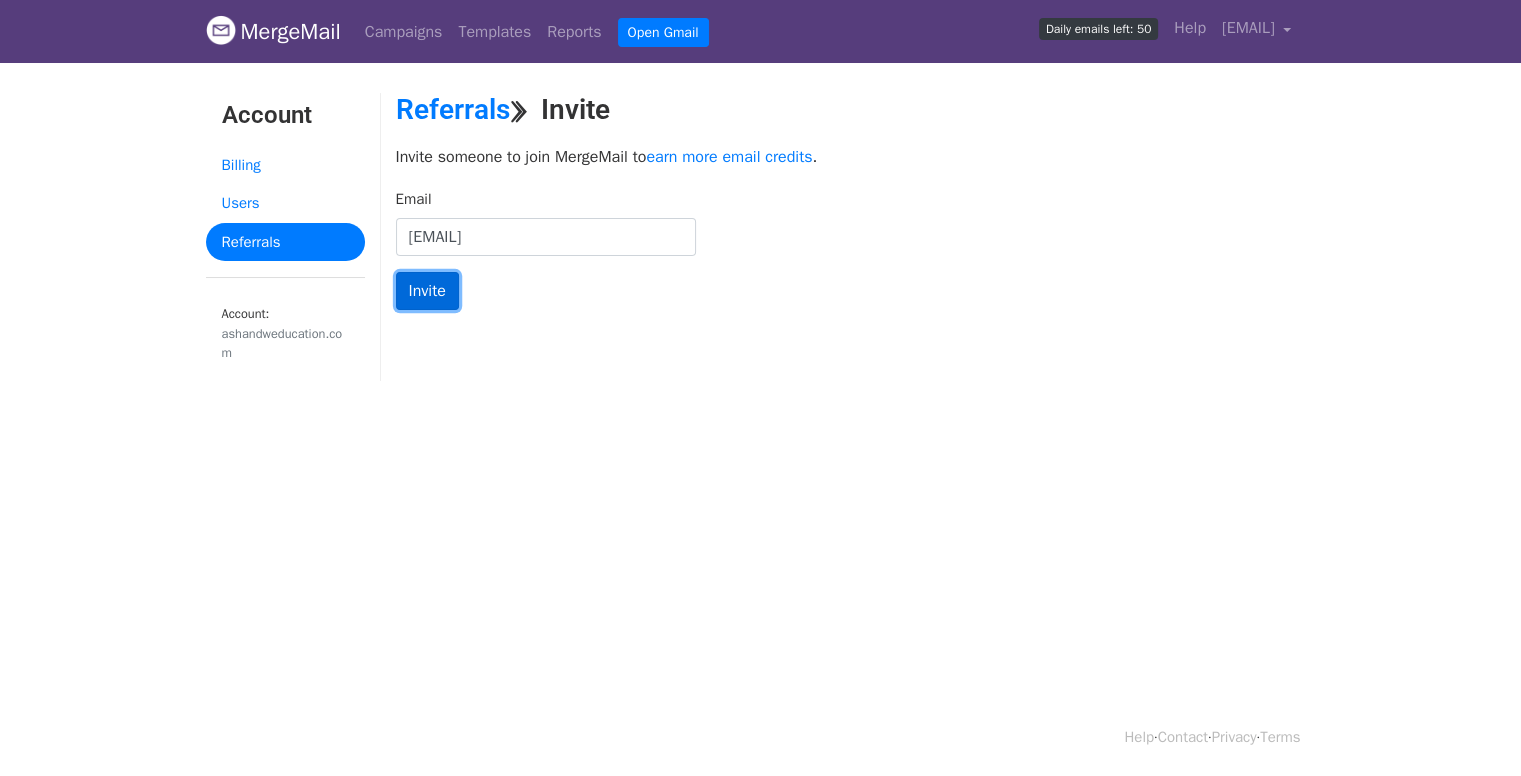 click on "Invite" at bounding box center [427, 291] 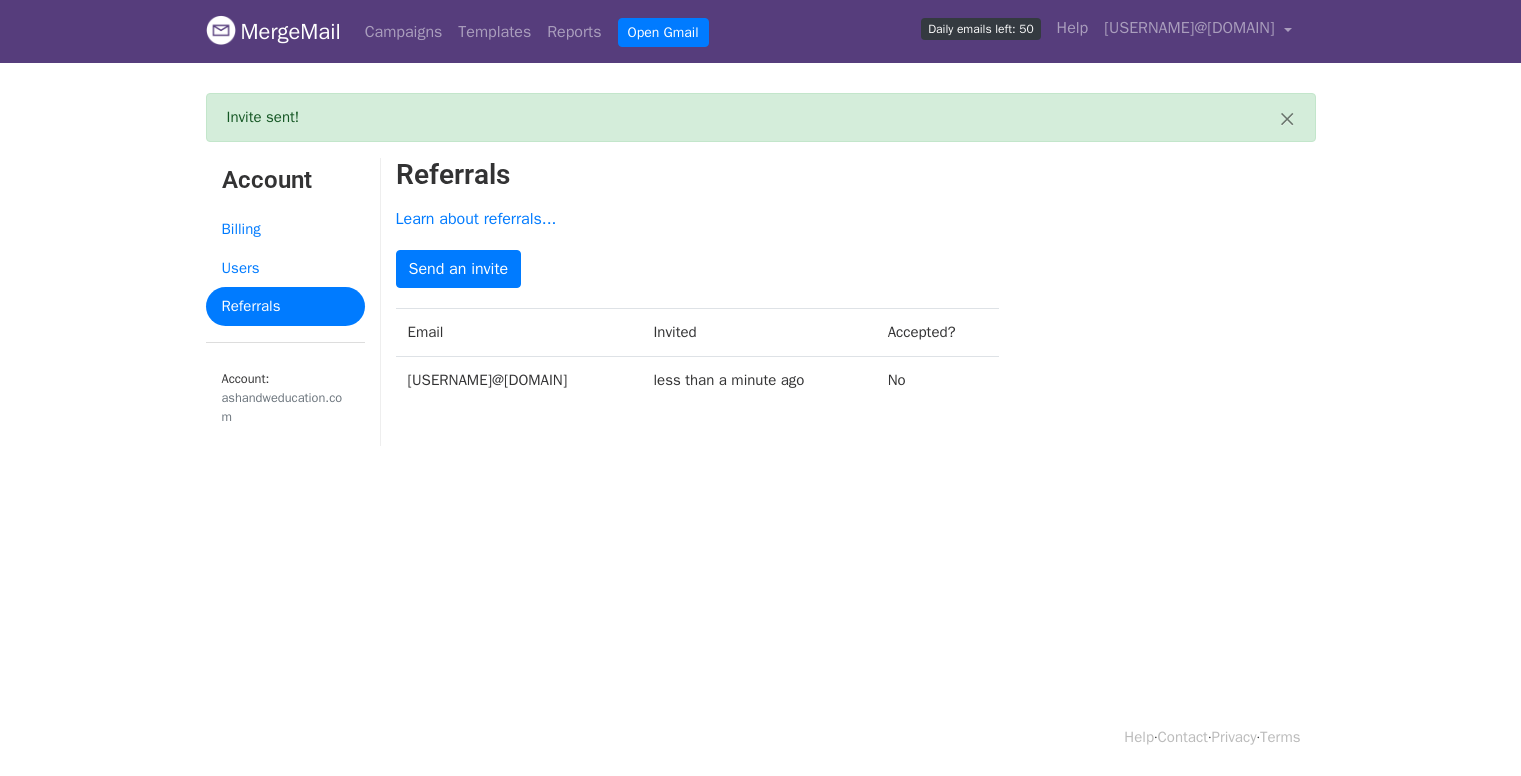 scroll, scrollTop: 0, scrollLeft: 0, axis: both 